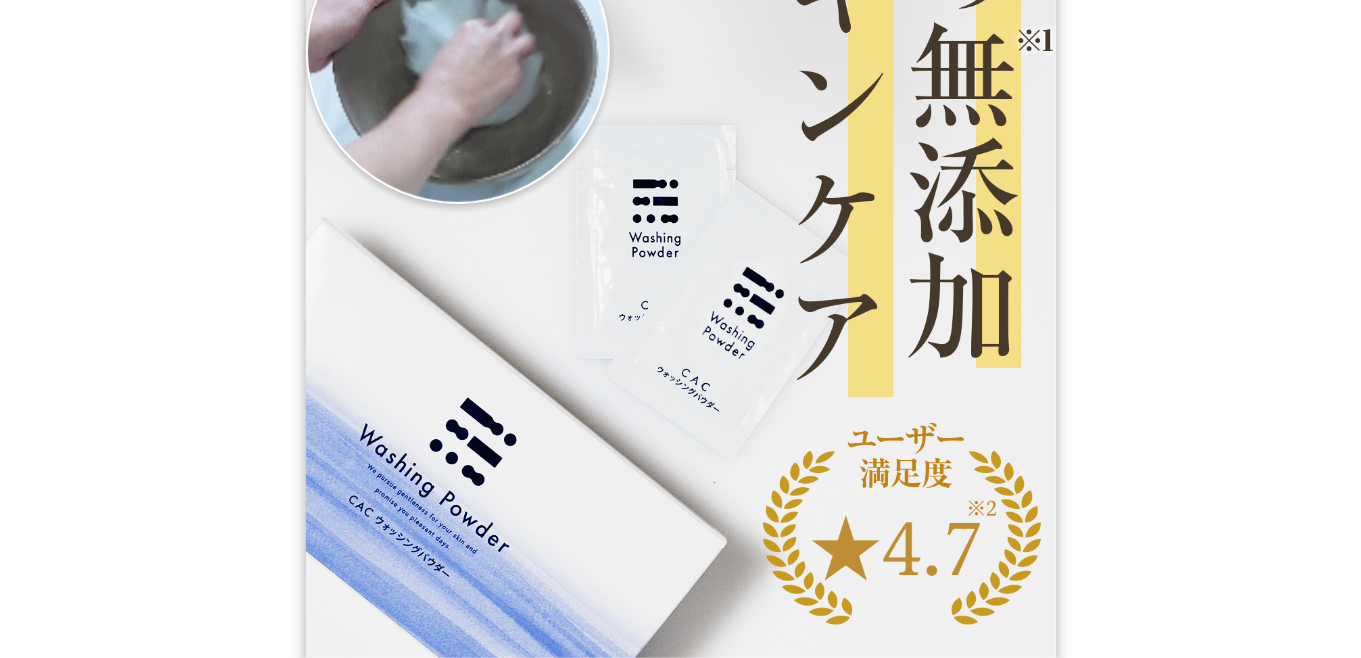 scroll, scrollTop: 0, scrollLeft: 0, axis: both 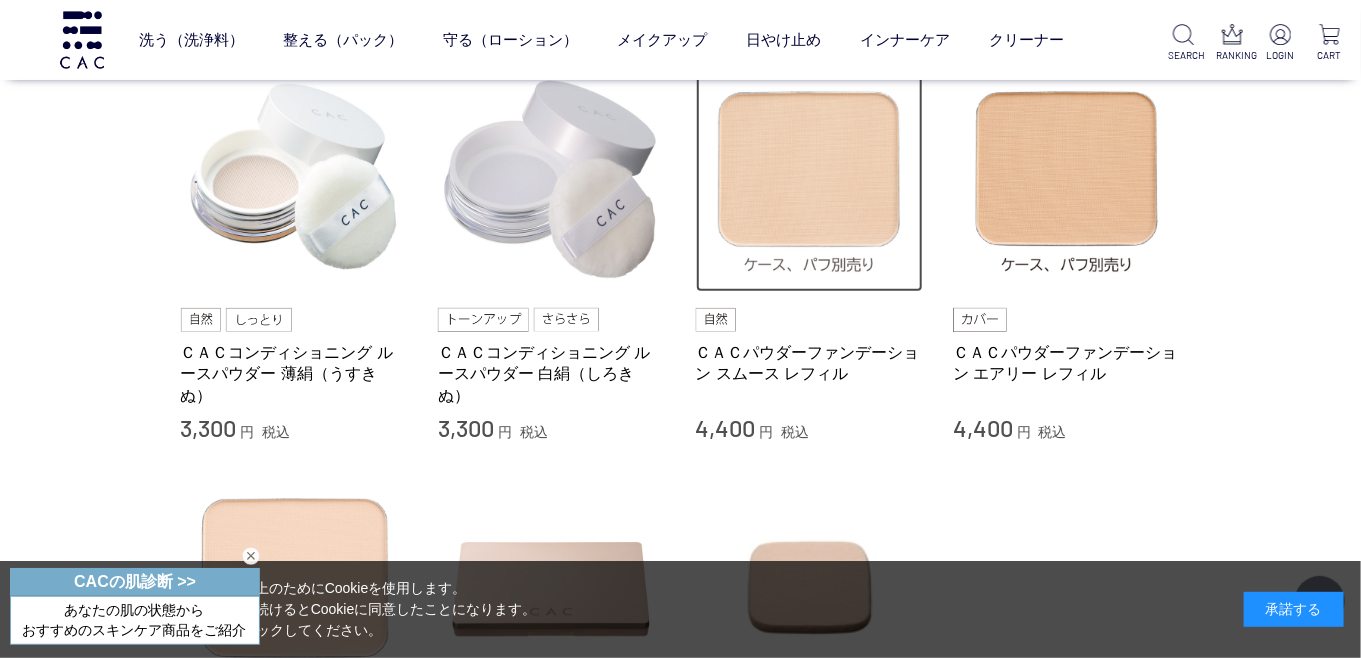 click at bounding box center [810, 179] 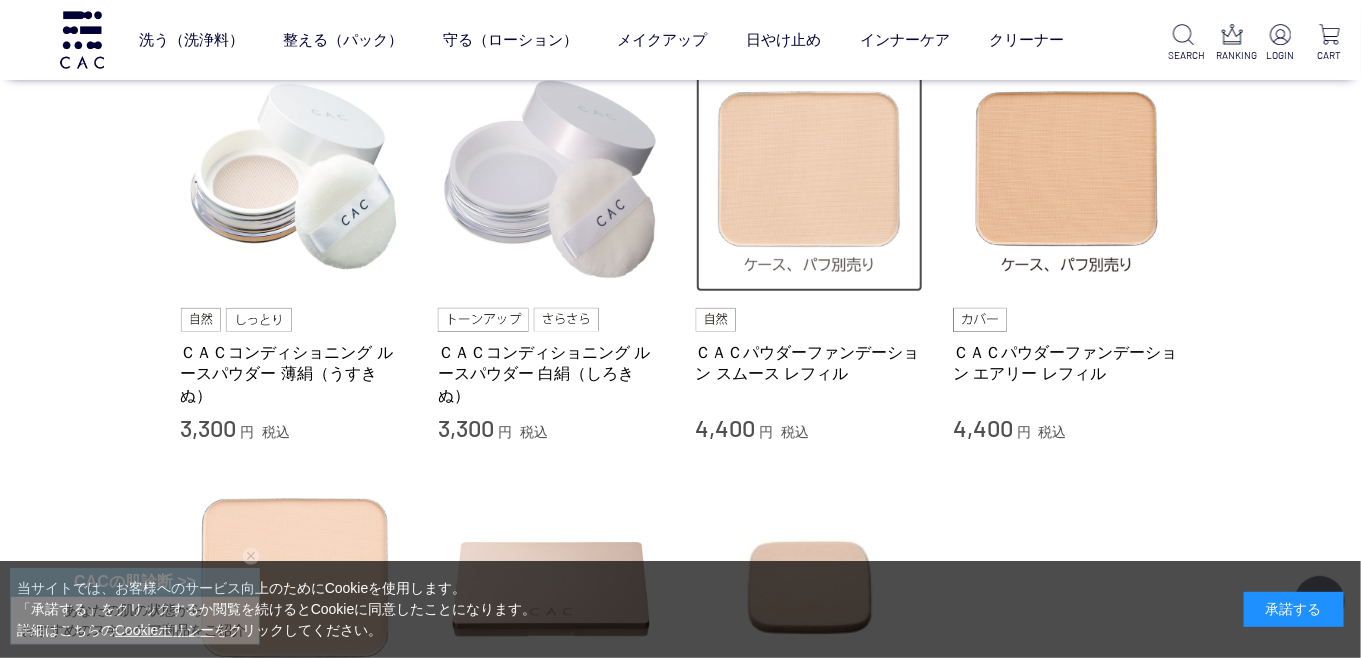 click at bounding box center [810, 179] 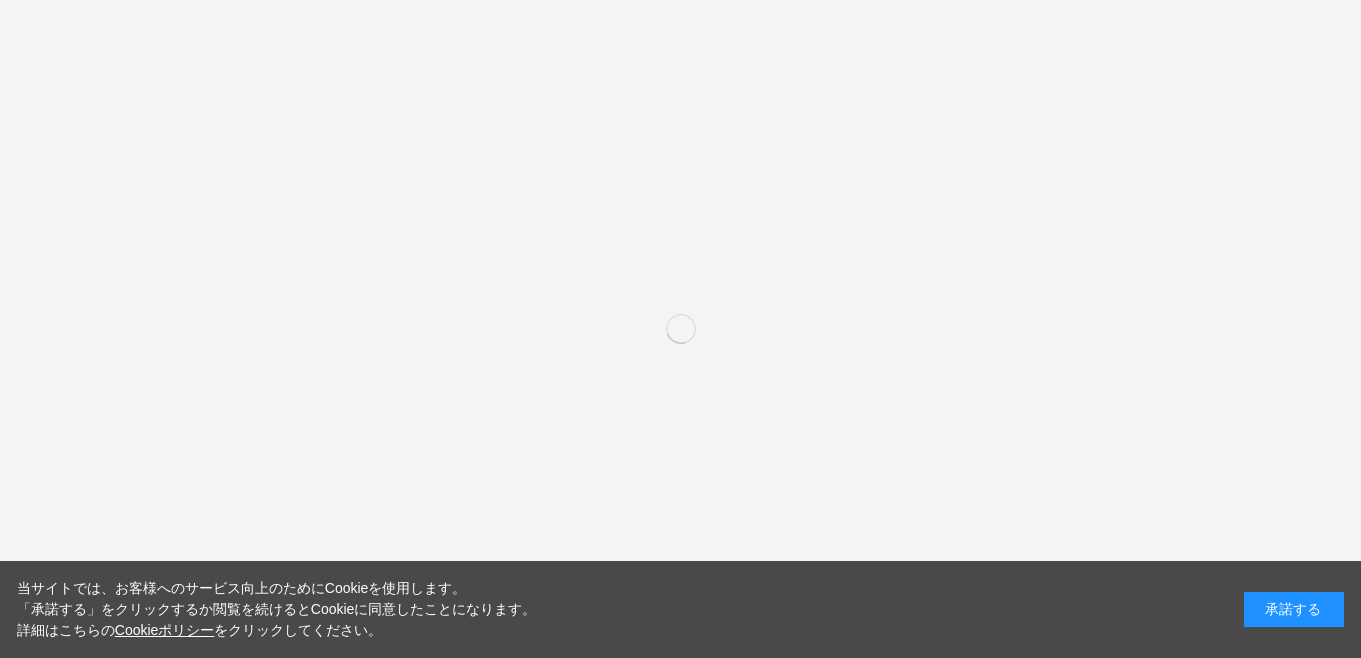 scroll, scrollTop: 0, scrollLeft: 0, axis: both 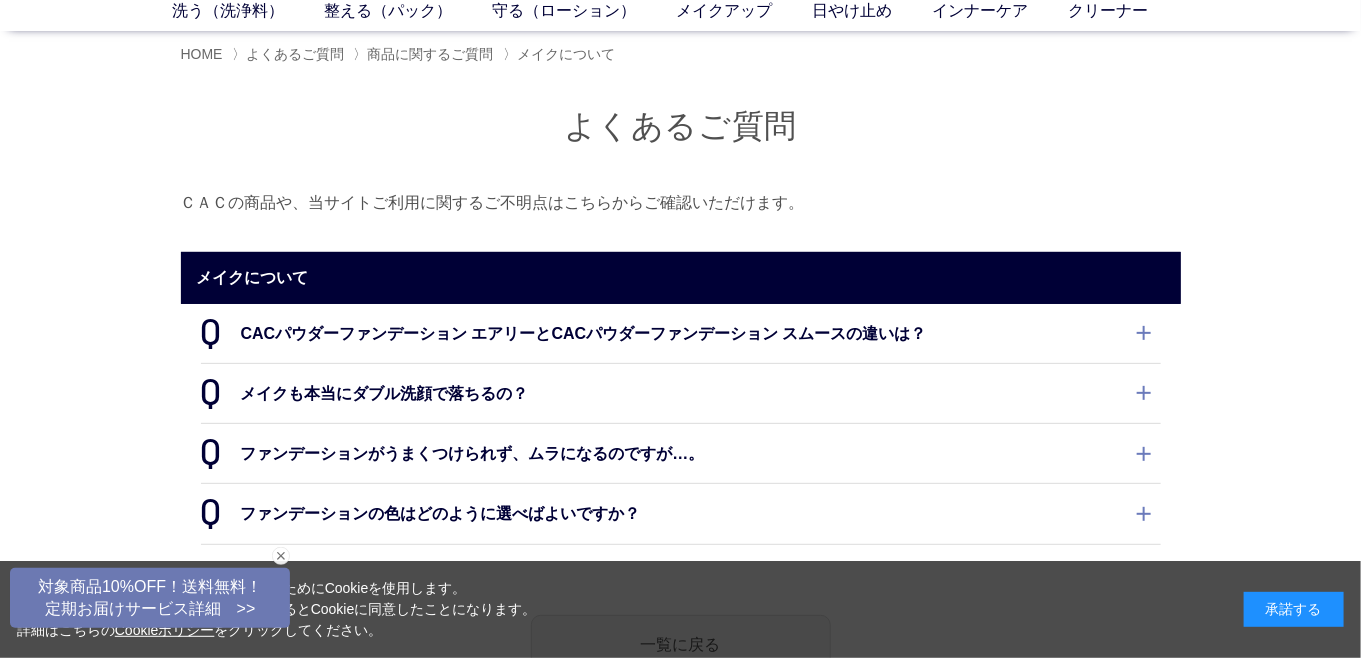 click on "CACパウダーファンデーション エアリーとCACパウダーファンデーション スムースの違いは？" at bounding box center [681, 333] 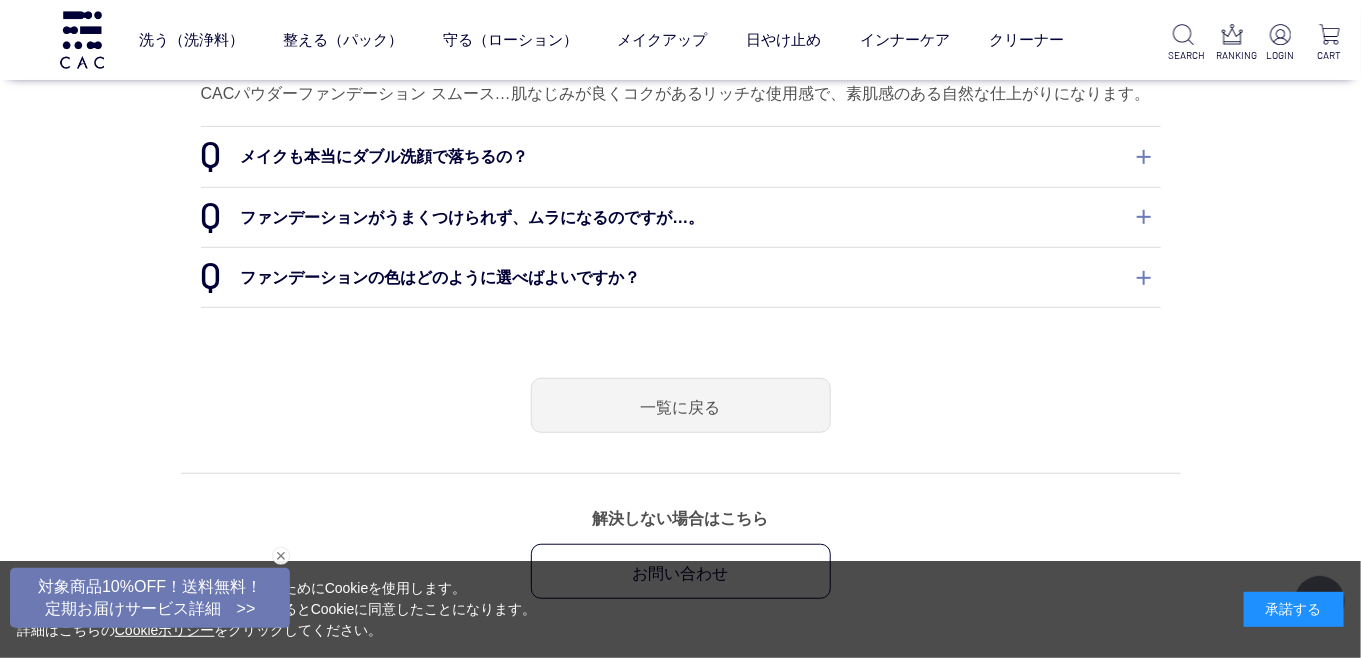 scroll, scrollTop: 299, scrollLeft: 0, axis: vertical 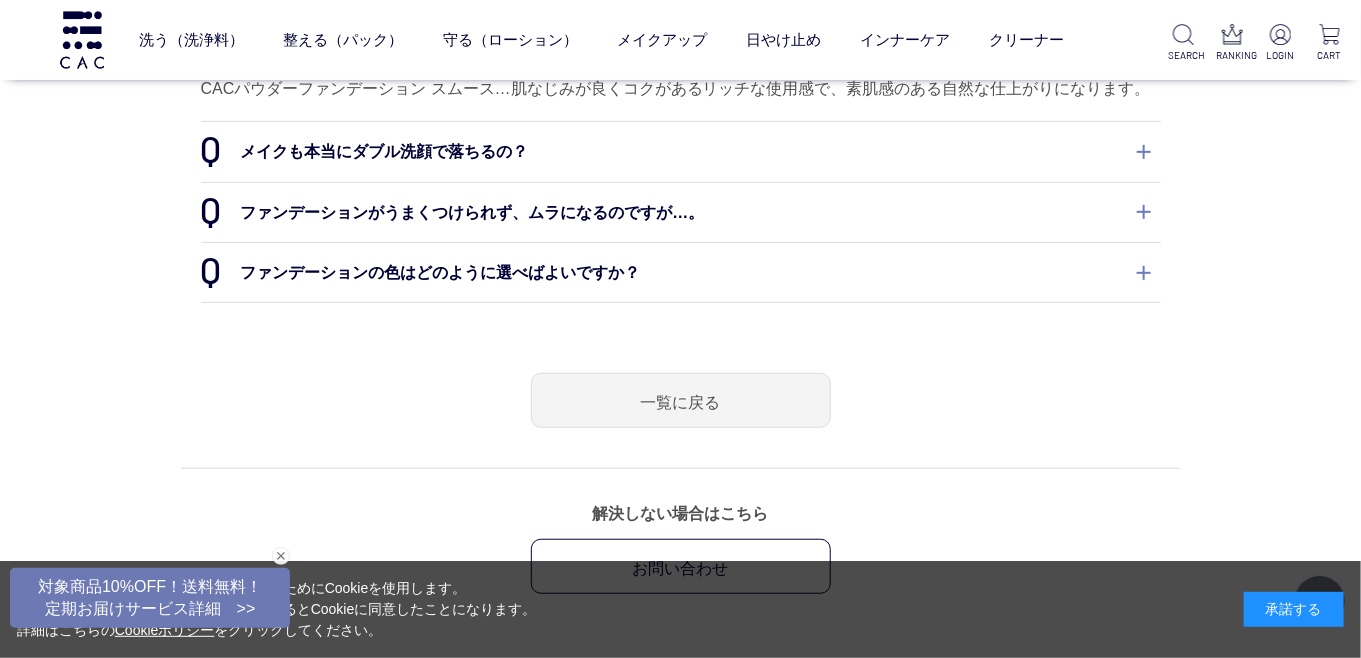 click on "メイクも本当にダブル洗顔で落ちるの？" at bounding box center (681, 151) 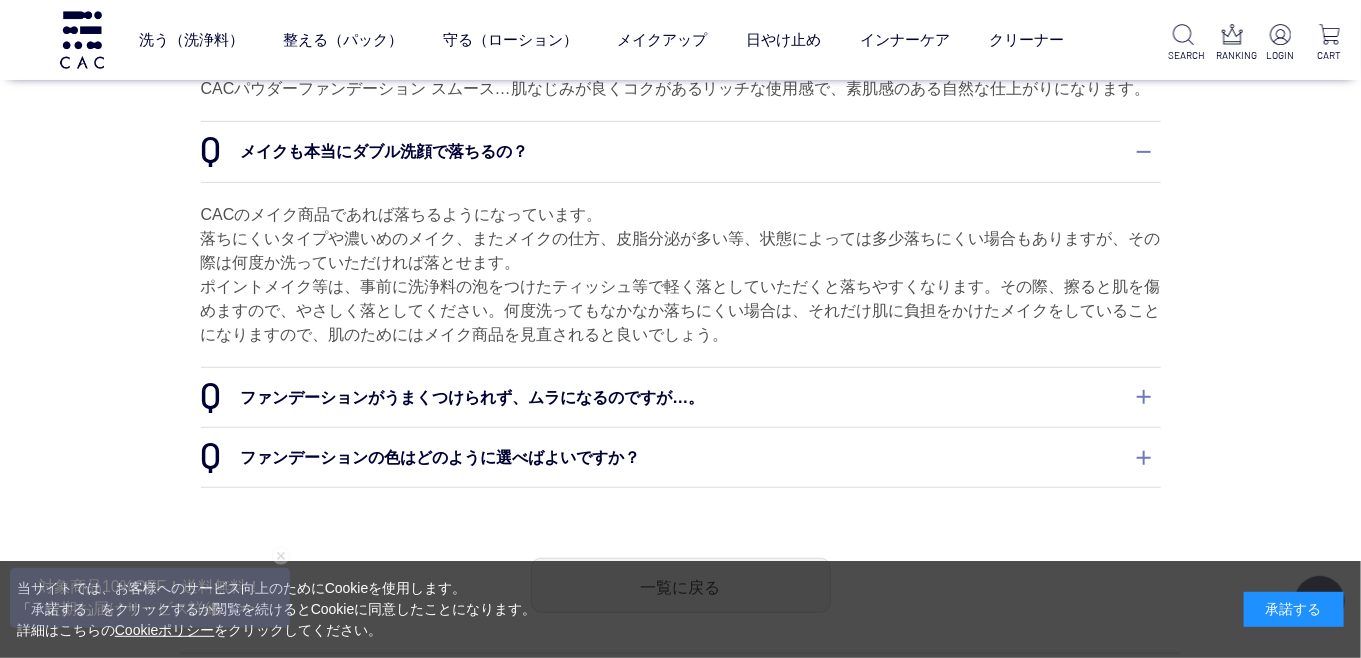click on "ファンデーションがうまくつけられず、ムラになるのですが…。" at bounding box center [681, 397] 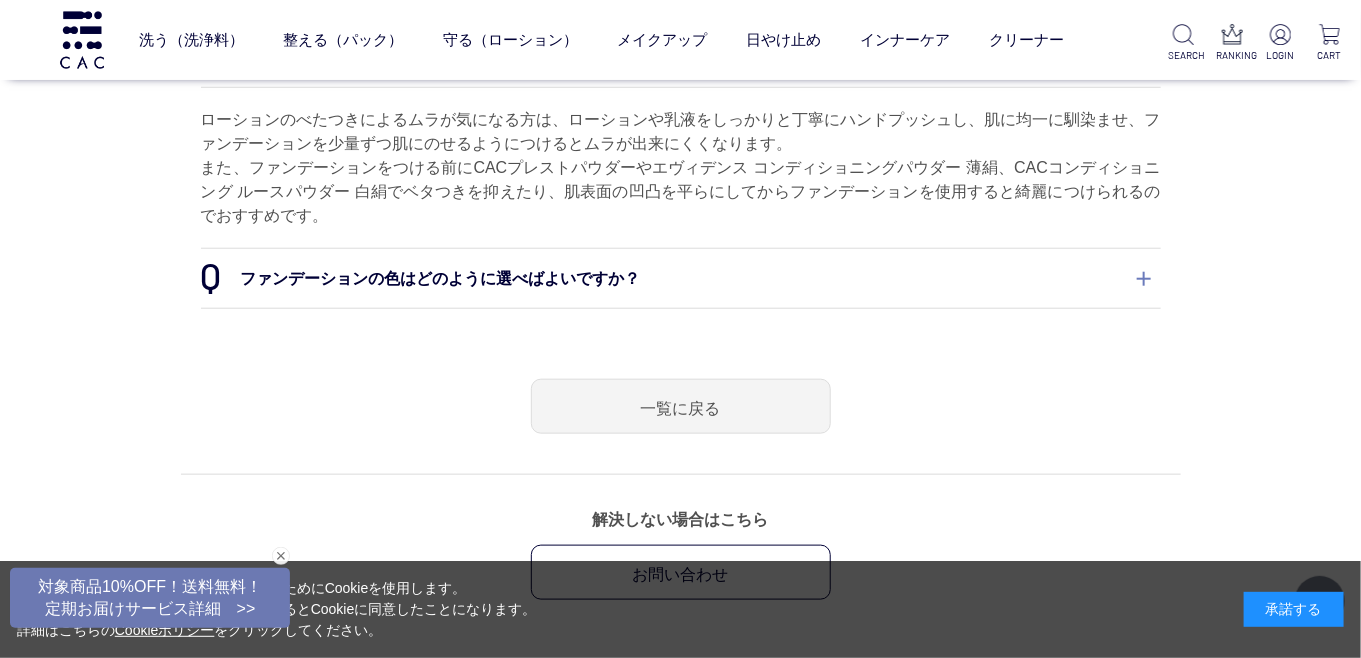 scroll, scrollTop: 699, scrollLeft: 0, axis: vertical 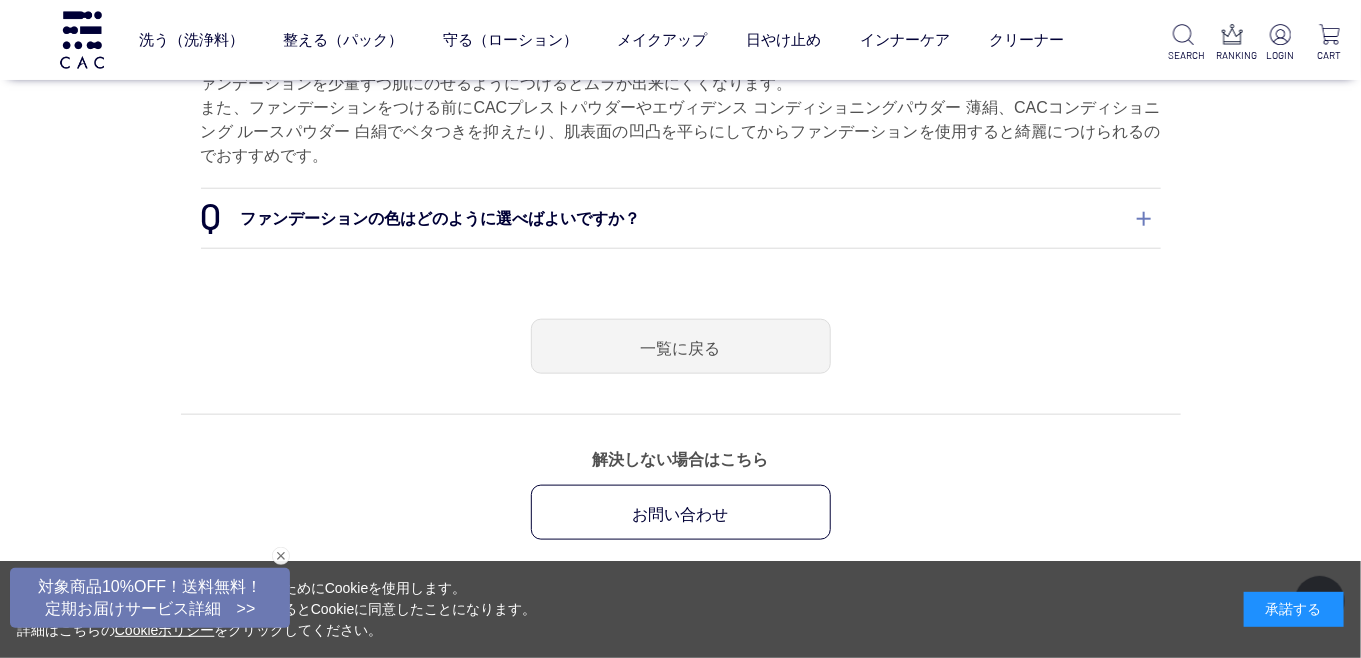 click on "ファンデーションの色はどのように選べばよいですか？" at bounding box center (681, 218) 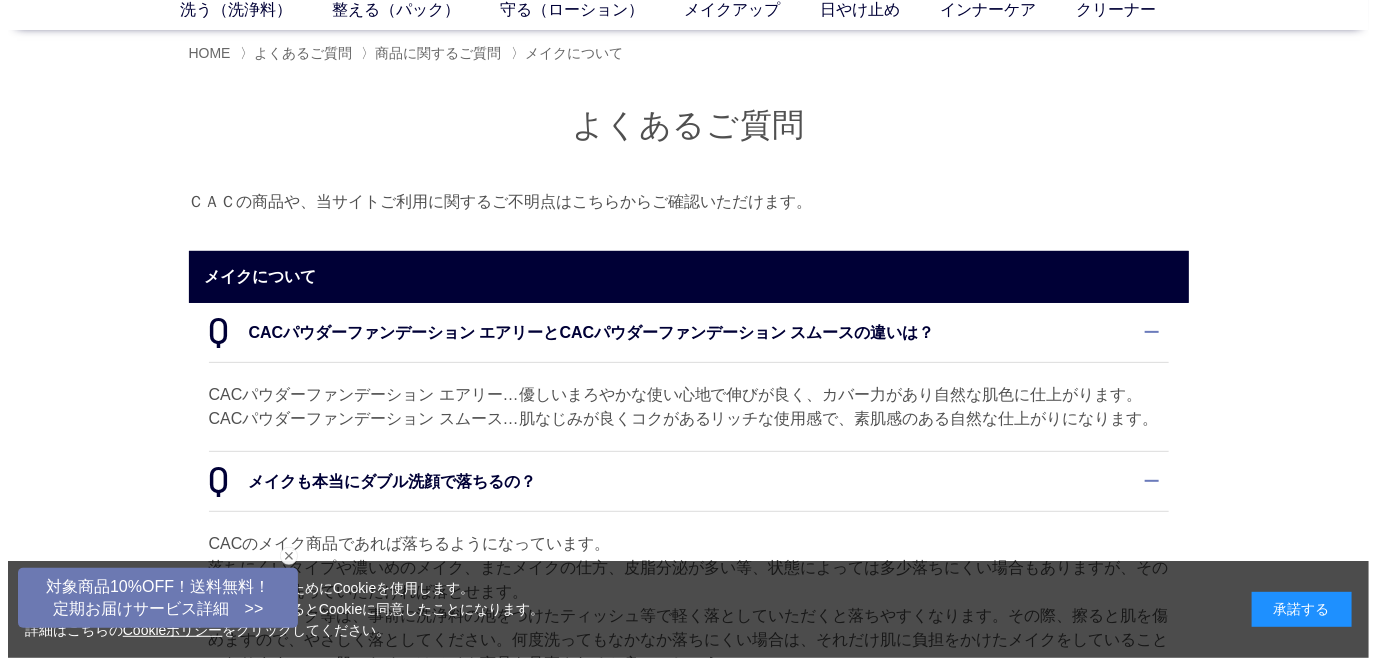 scroll, scrollTop: 0, scrollLeft: 0, axis: both 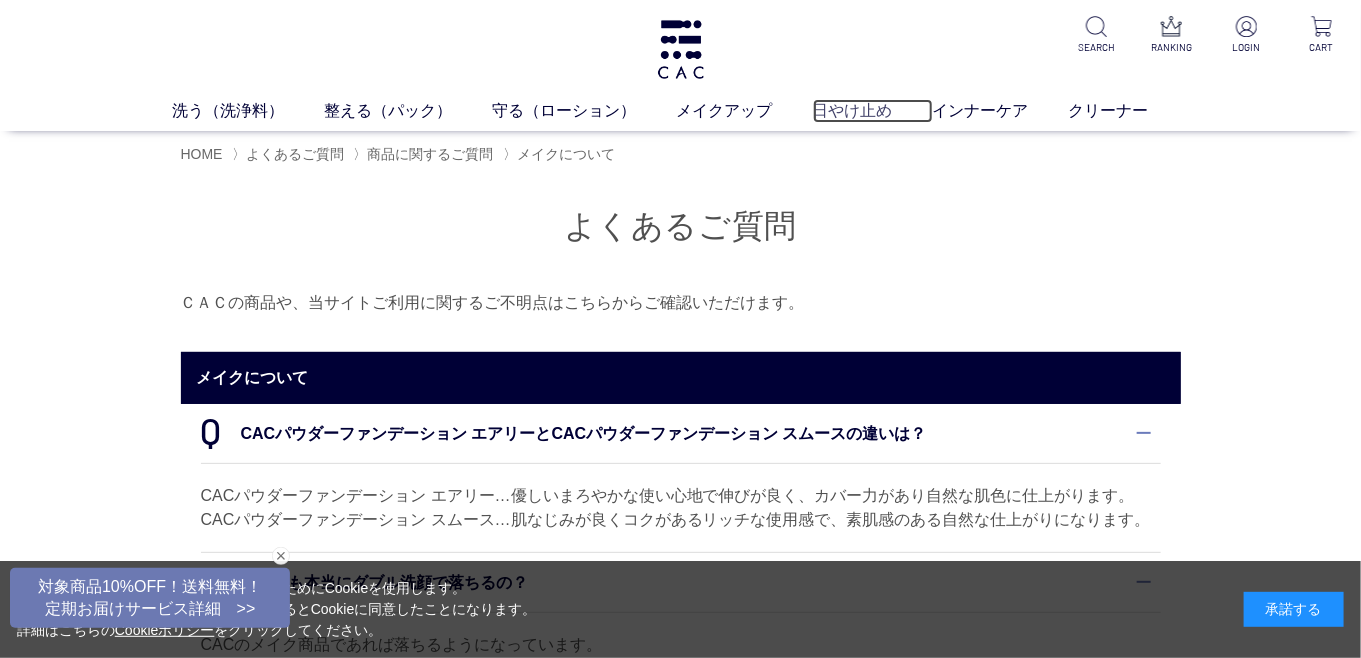 click on "日やけ止め" at bounding box center (873, 111) 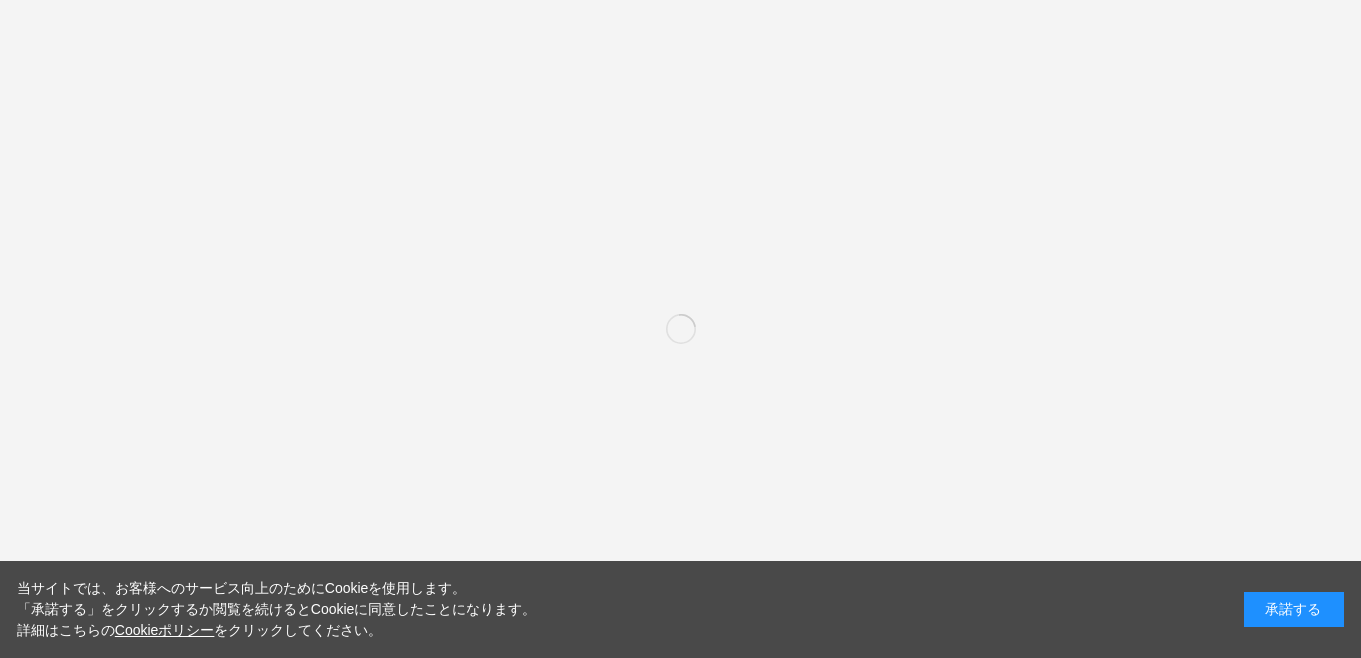 scroll, scrollTop: 0, scrollLeft: 0, axis: both 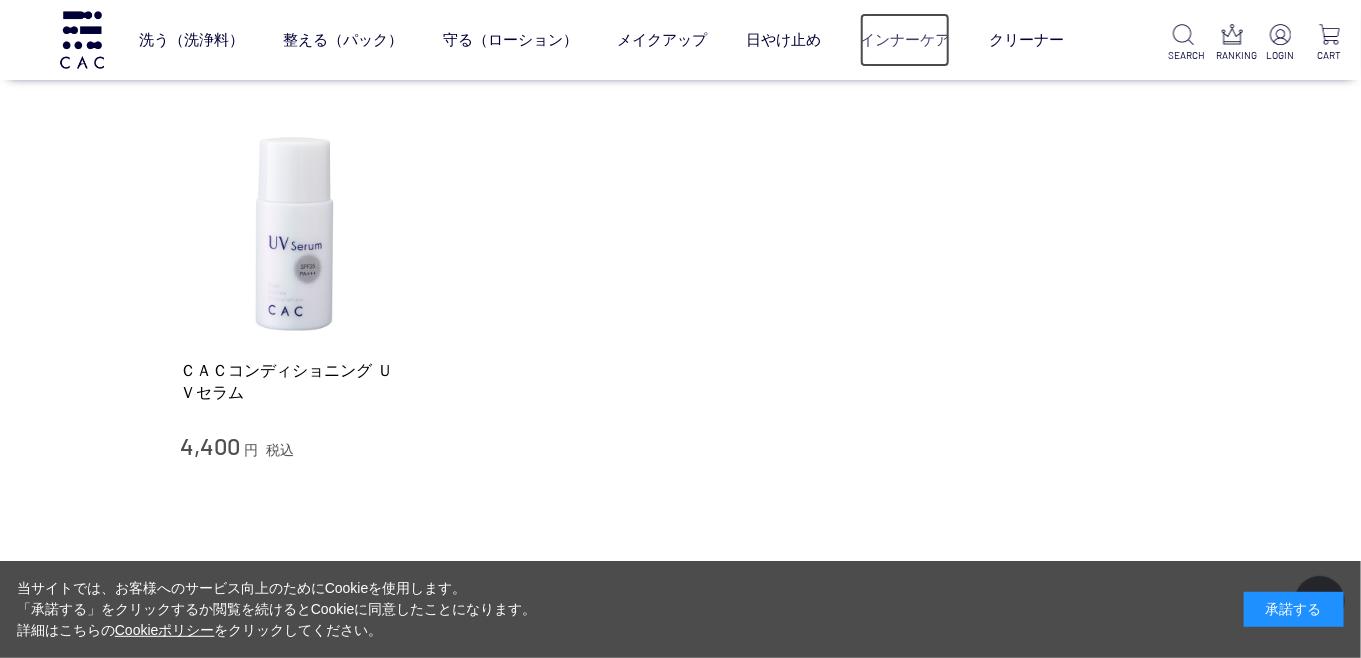 click on "インナーケア" at bounding box center (905, 40) 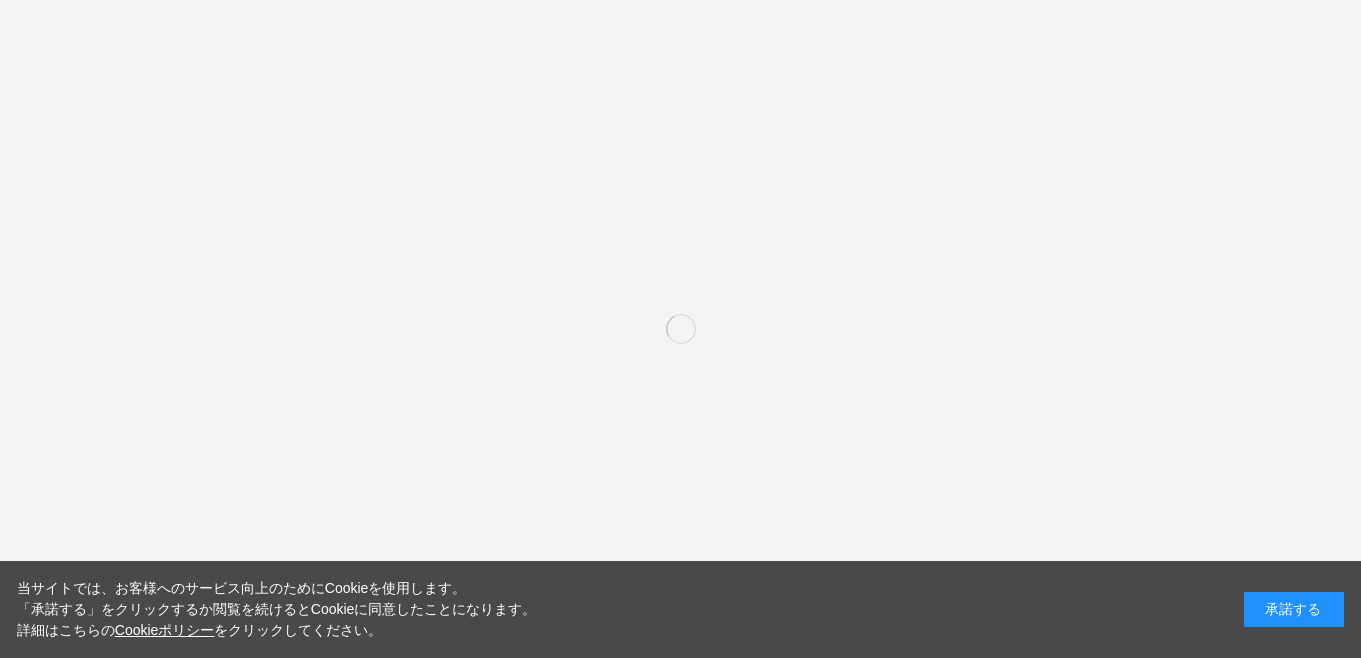 scroll, scrollTop: 0, scrollLeft: 0, axis: both 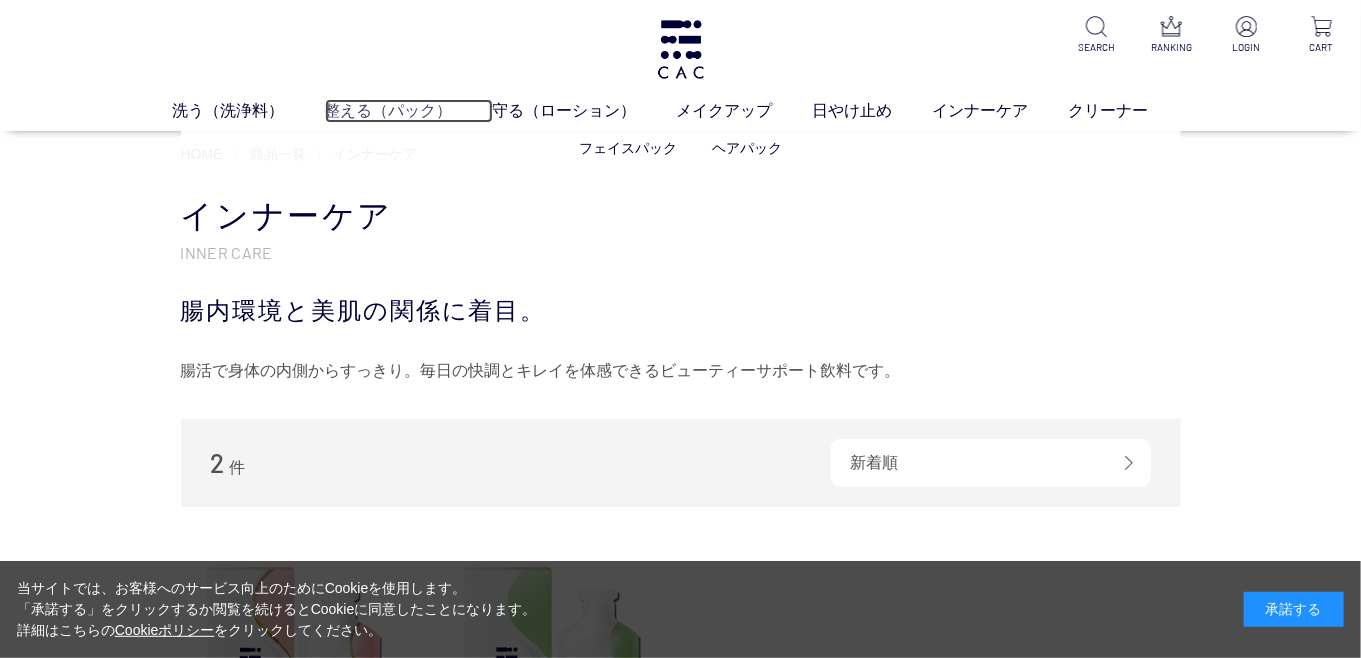 click on "整える（パック）" at bounding box center [409, 111] 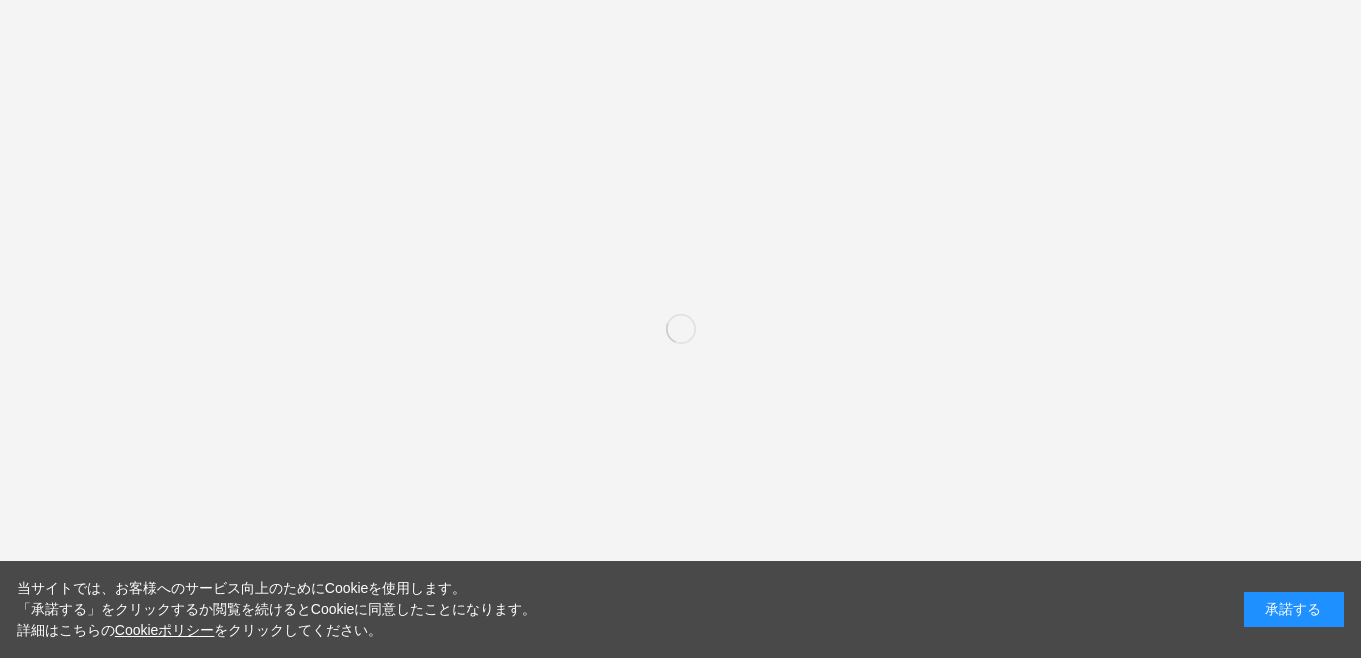 scroll, scrollTop: 0, scrollLeft: 0, axis: both 